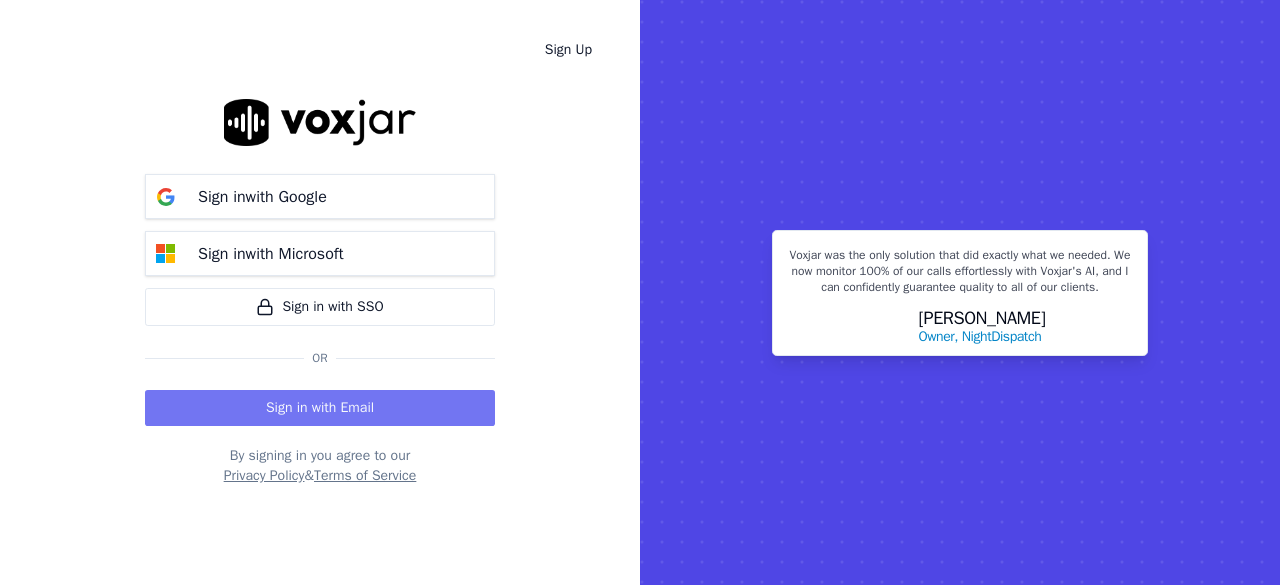 scroll, scrollTop: 0, scrollLeft: 0, axis: both 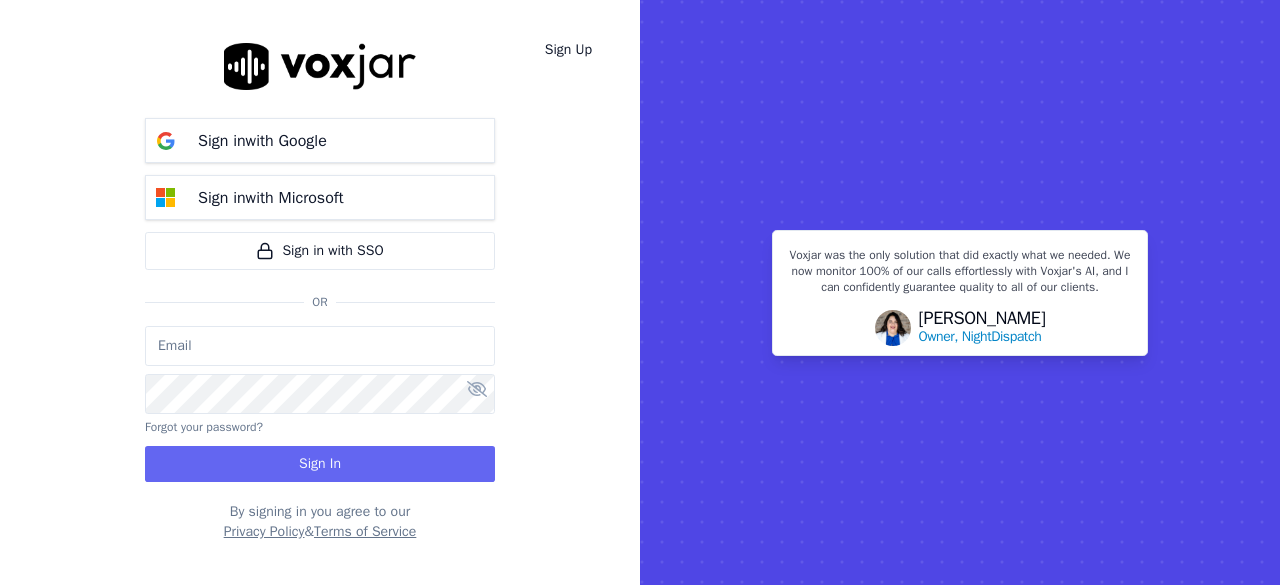 type on "jtamay@asilpc.com" 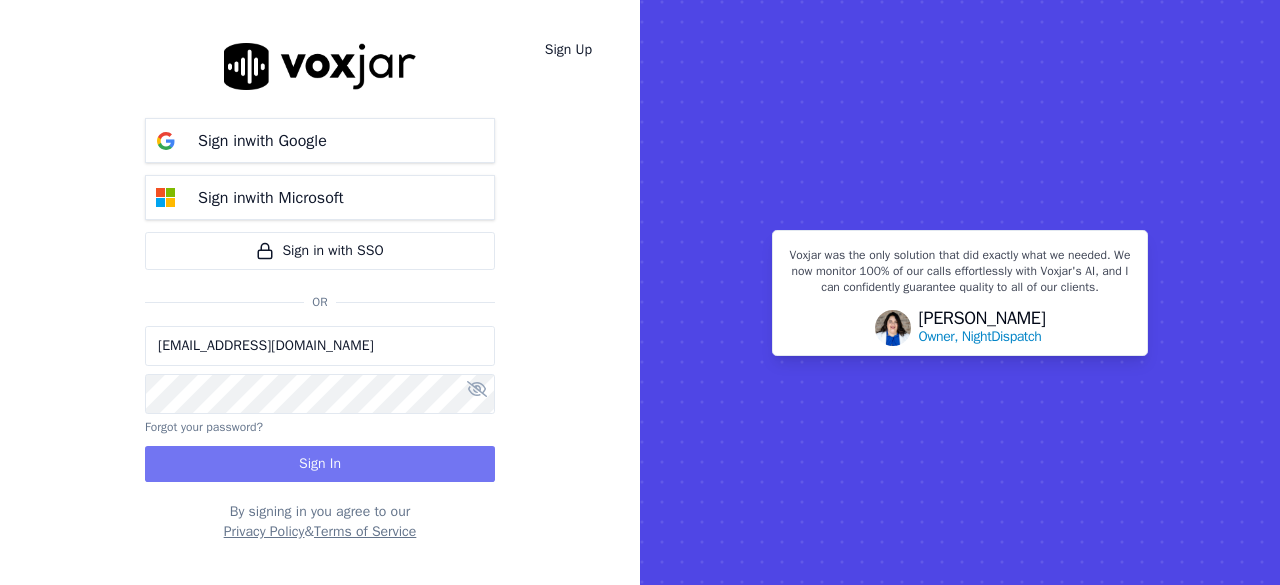click on "Sign In" at bounding box center [320, 464] 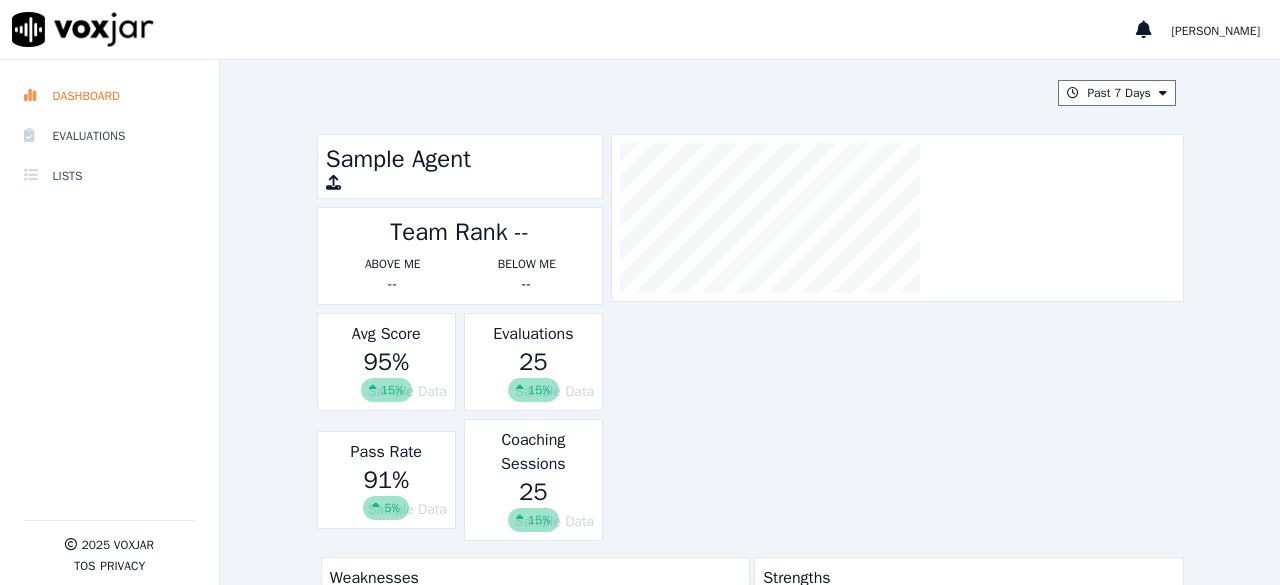 scroll, scrollTop: 0, scrollLeft: 0, axis: both 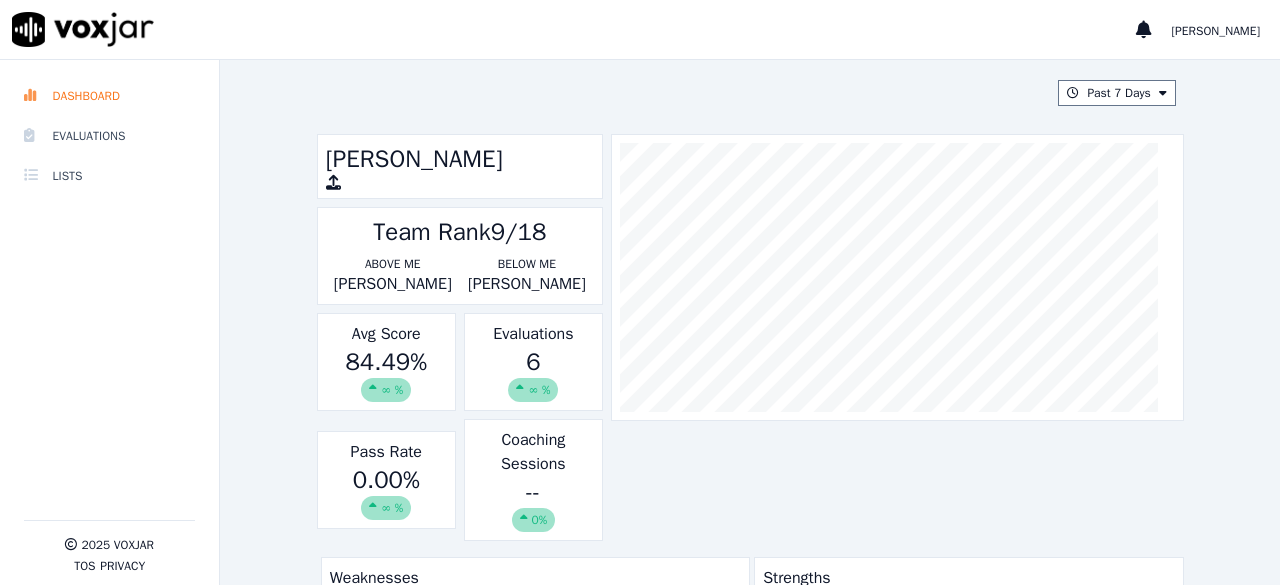 click on "6     ∞ %" at bounding box center (533, 374) 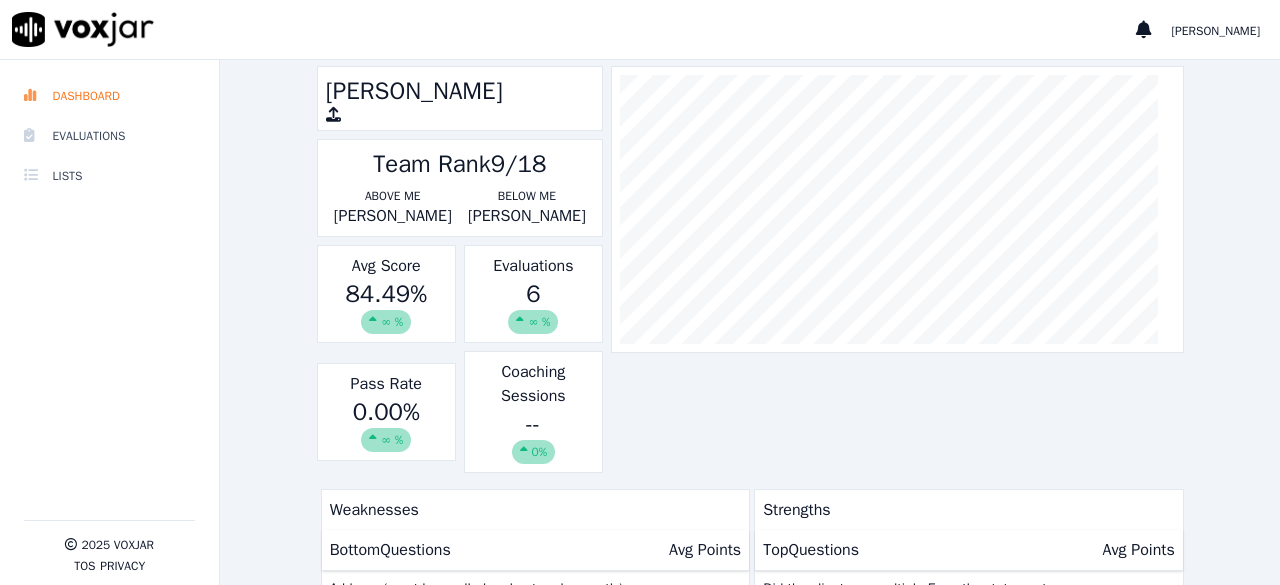 scroll, scrollTop: 100, scrollLeft: 0, axis: vertical 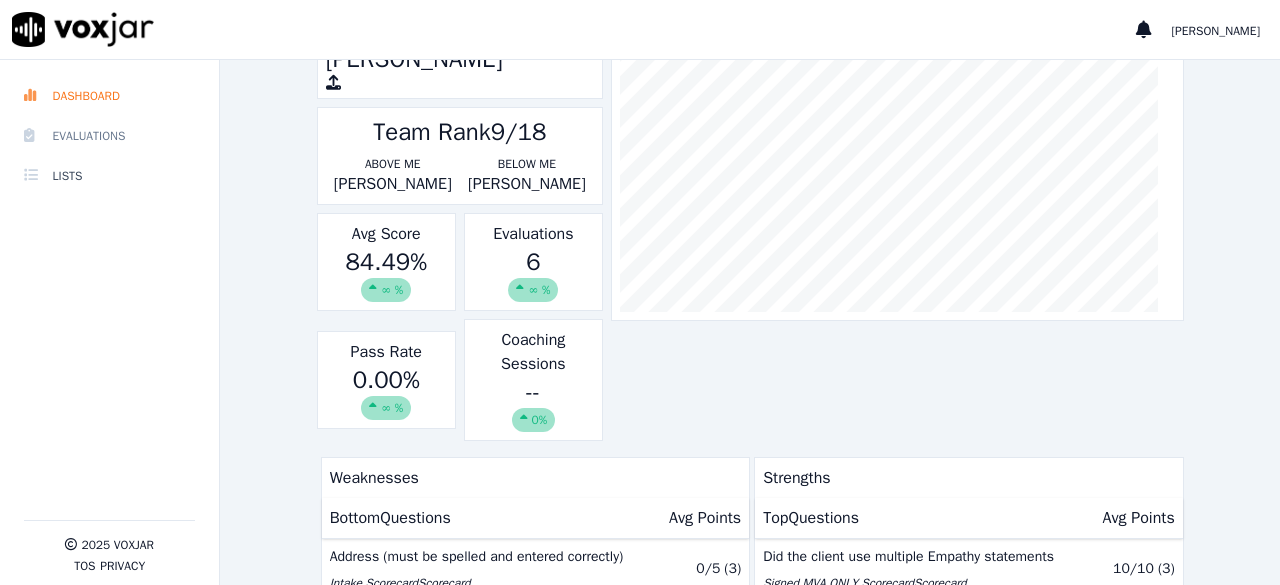 click on "Evaluations" at bounding box center [109, 136] 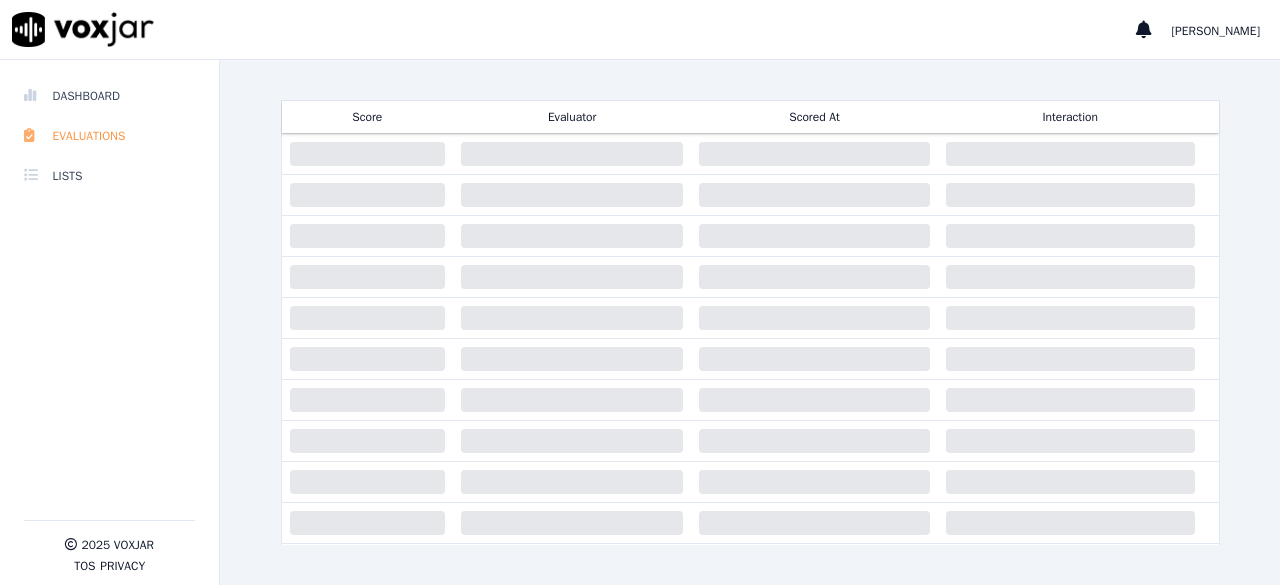 scroll, scrollTop: 0, scrollLeft: 0, axis: both 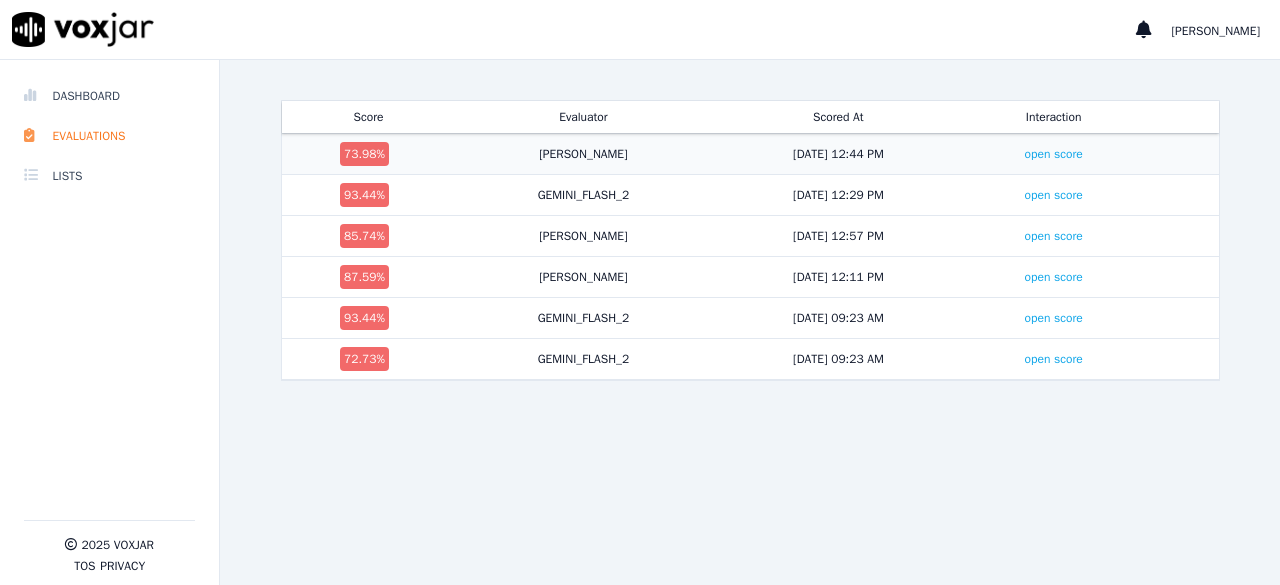 click on "[PERSON_NAME]" at bounding box center (583, 154) 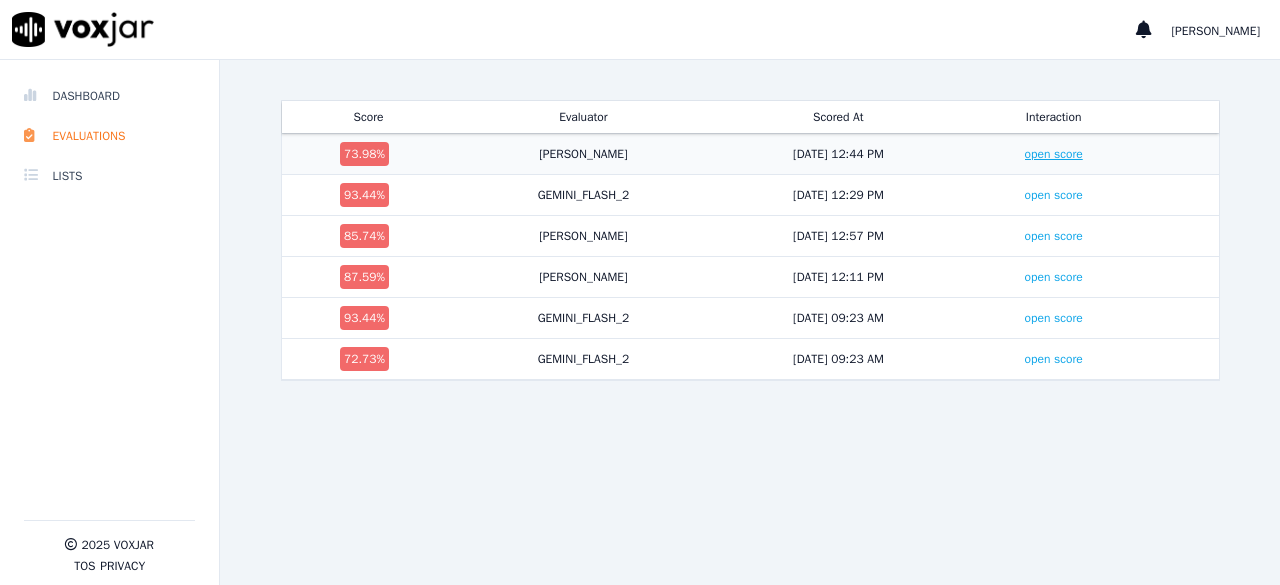 click on "open score" at bounding box center [1054, 154] 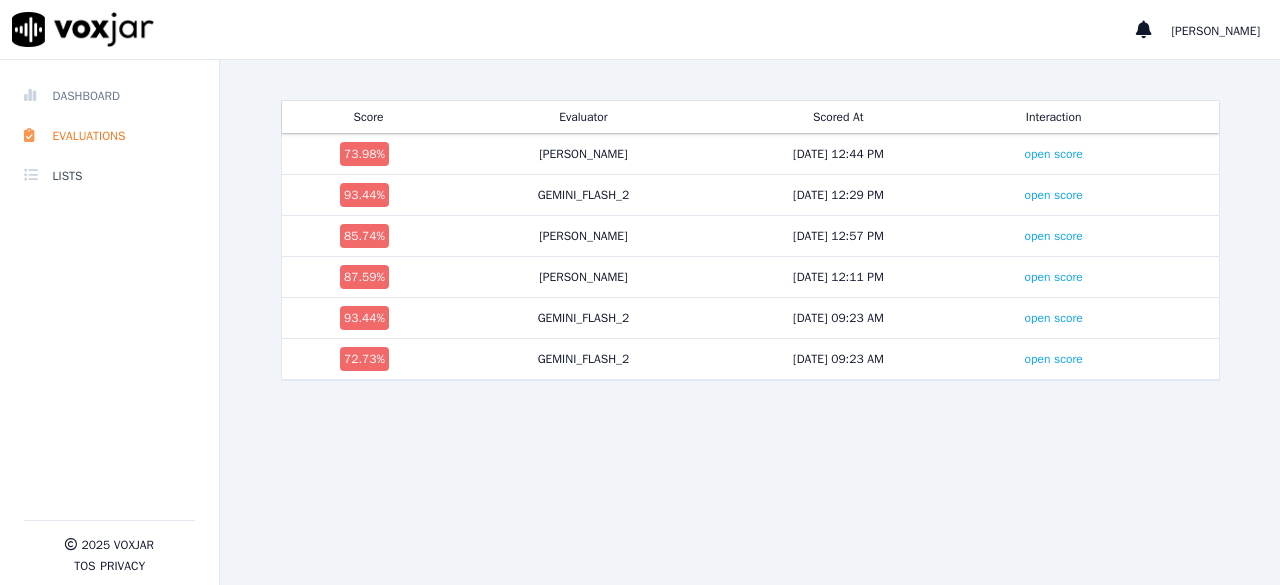 click on "Dashboard" at bounding box center [109, 96] 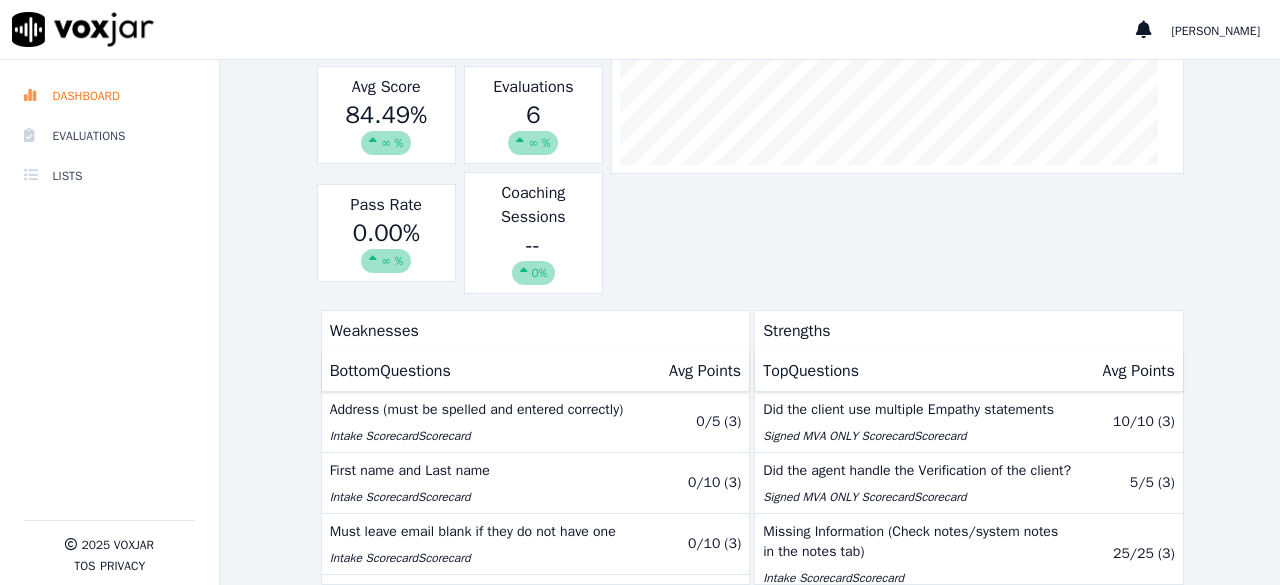 scroll, scrollTop: 296, scrollLeft: 0, axis: vertical 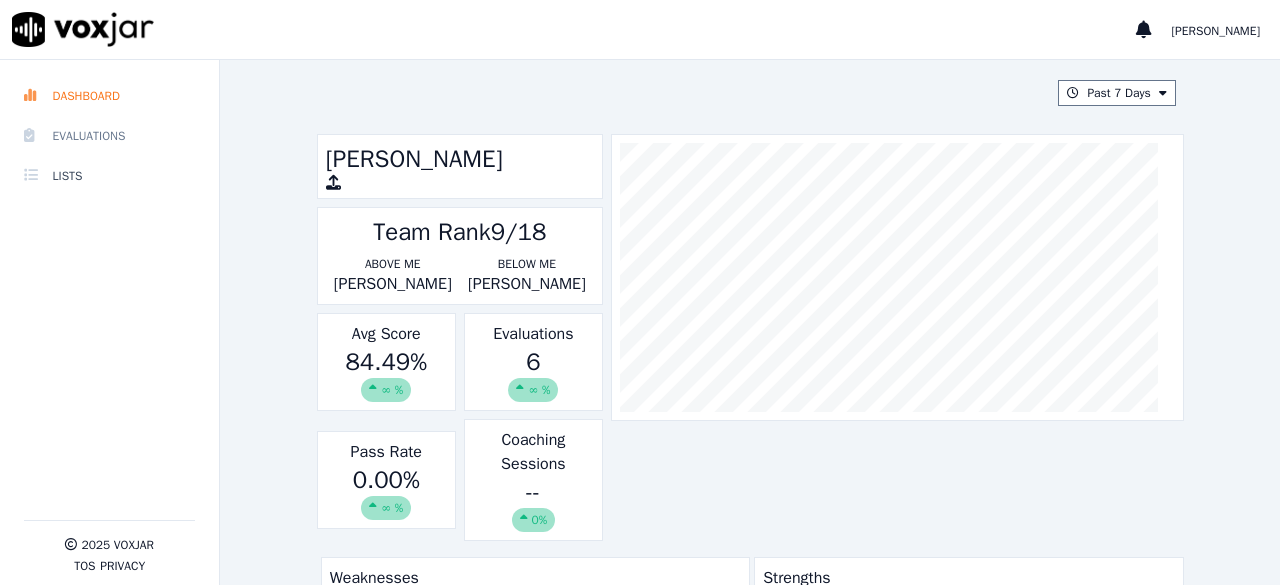 click on "Evaluations" at bounding box center (109, 136) 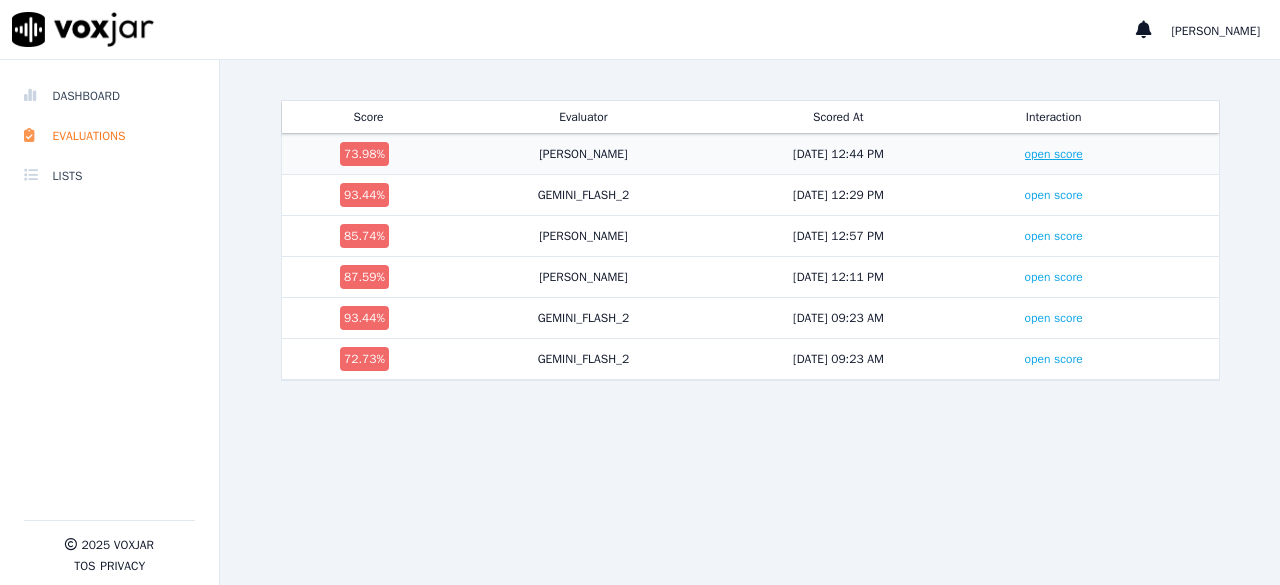 click on "open score" at bounding box center [1054, 154] 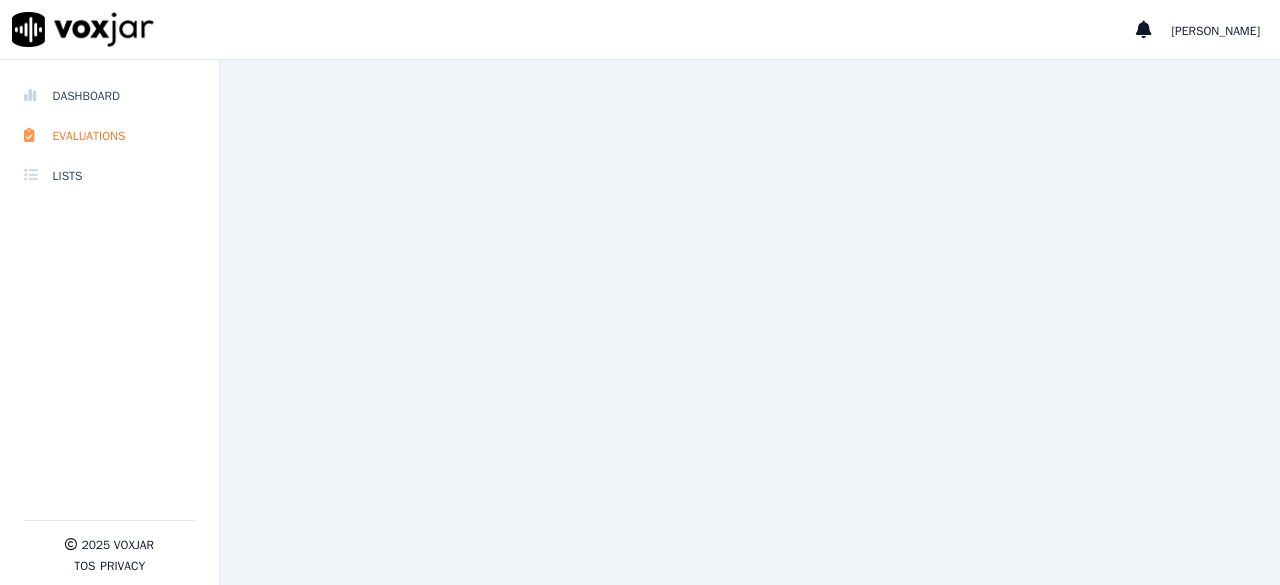 scroll, scrollTop: 0, scrollLeft: 0, axis: both 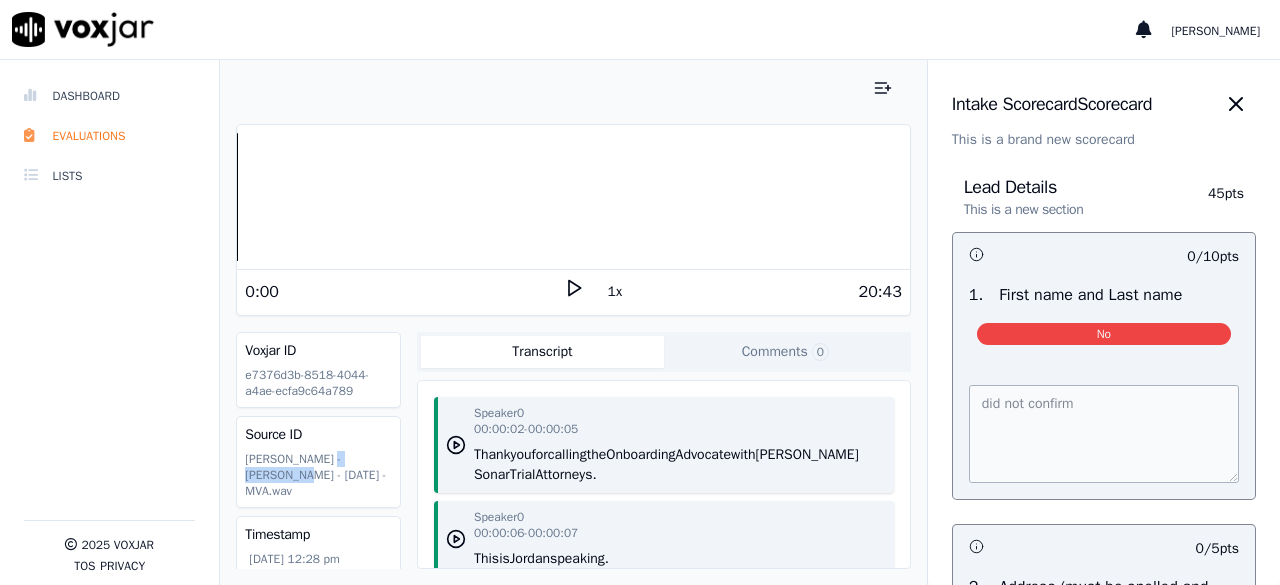 drag, startPoint x: 324, startPoint y: 459, endPoint x: 274, endPoint y: 477, distance: 53.14132 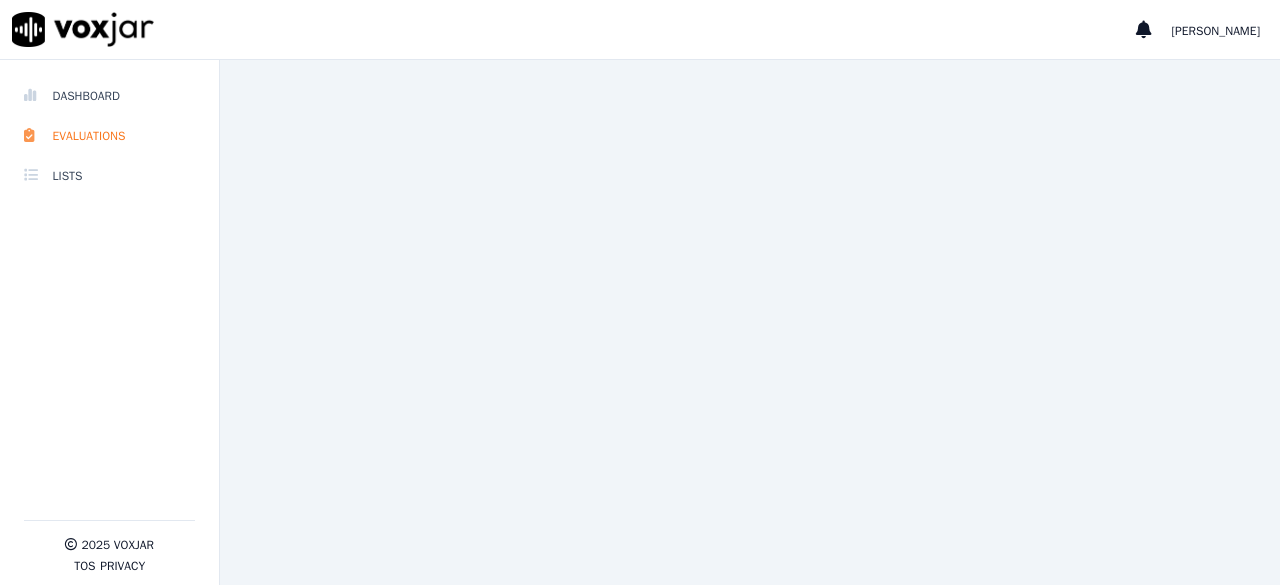 scroll, scrollTop: 0, scrollLeft: 0, axis: both 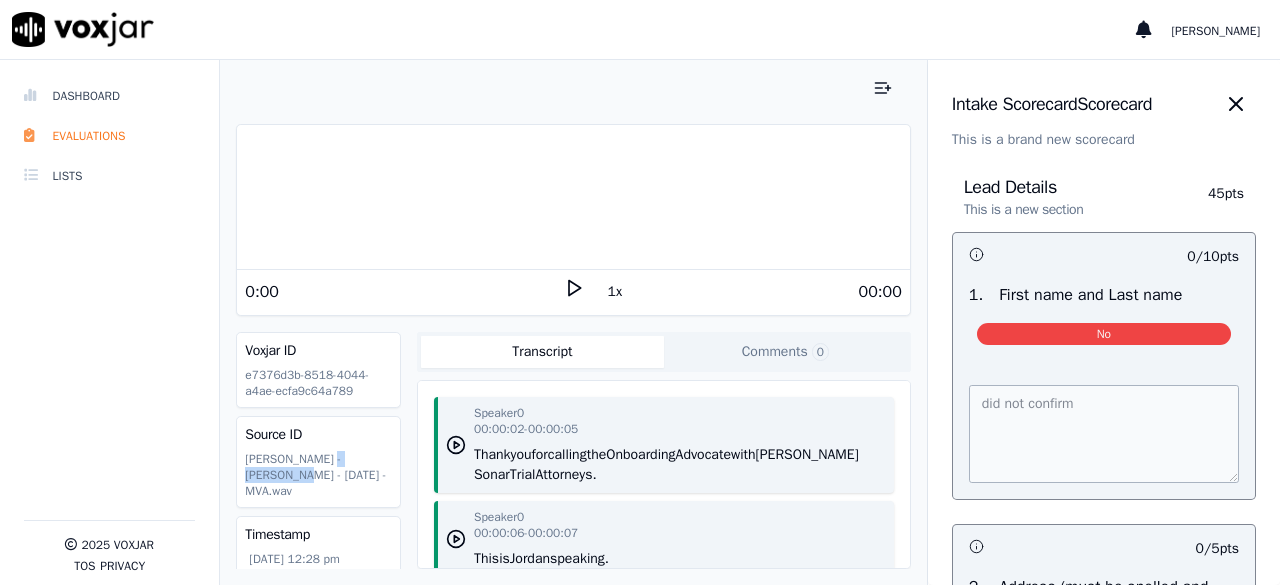 drag, startPoint x: 326, startPoint y: 451, endPoint x: 274, endPoint y: 473, distance: 56.462376 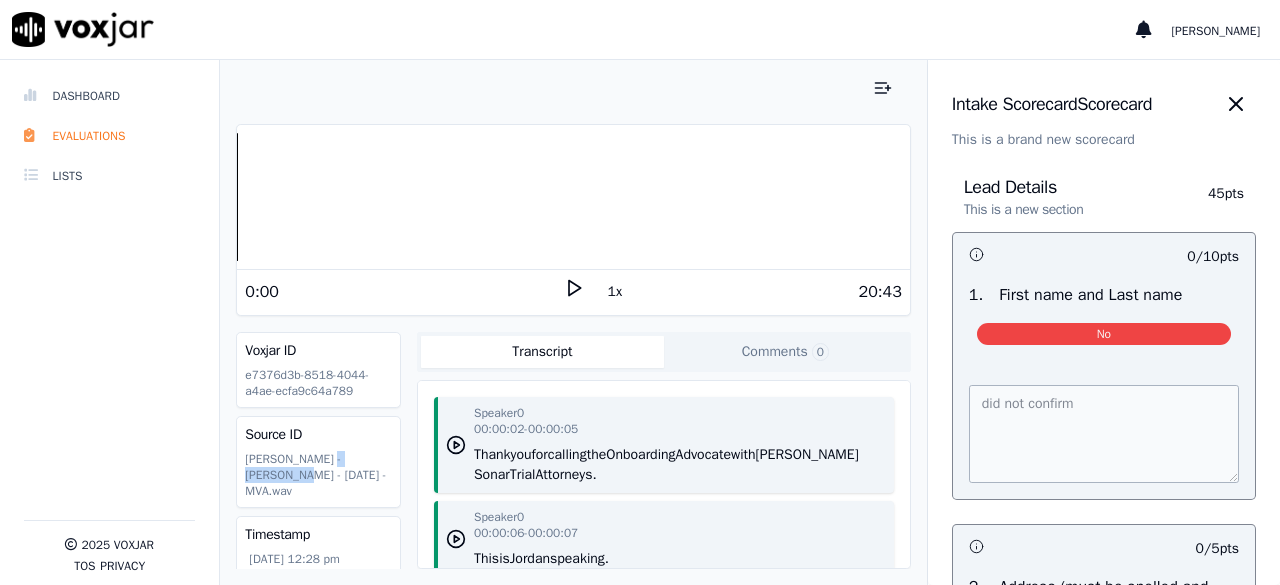 copy on "[PERSON_NAME]" 